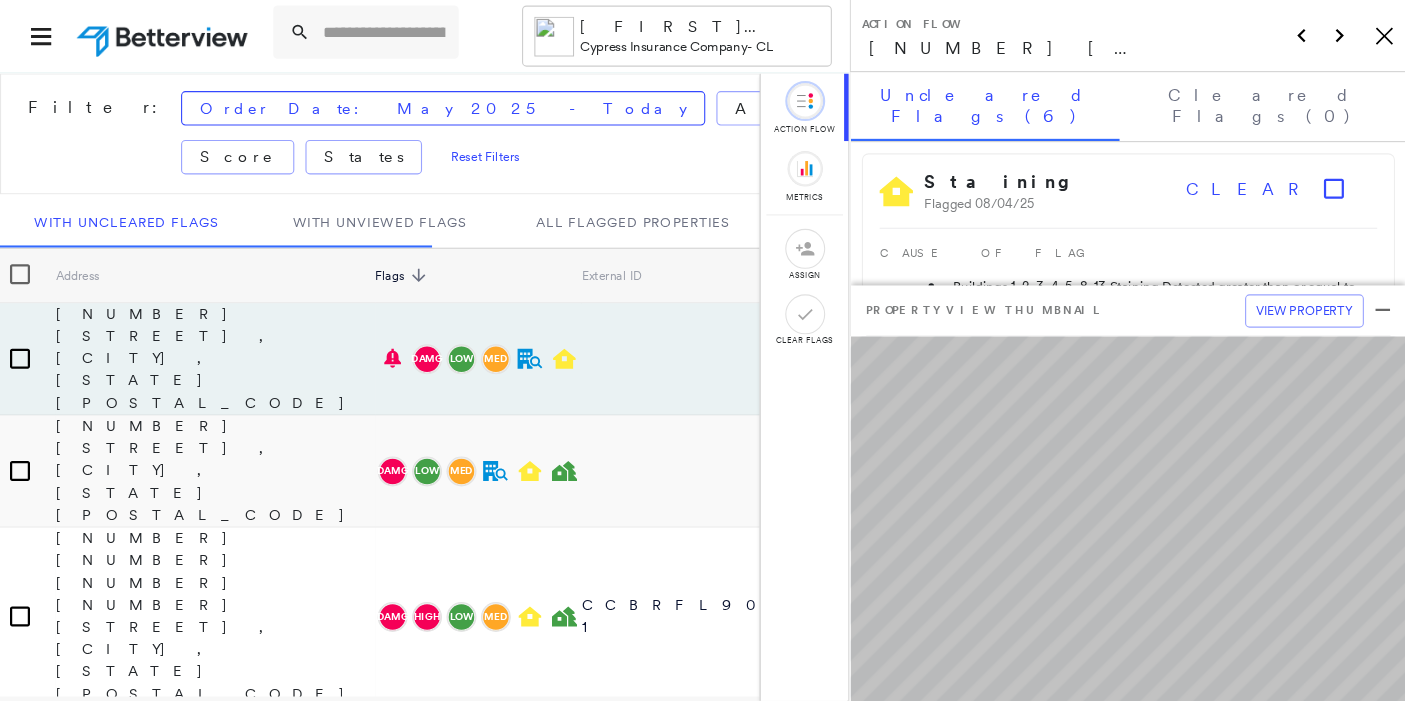 scroll, scrollTop: 0, scrollLeft: 0, axis: both 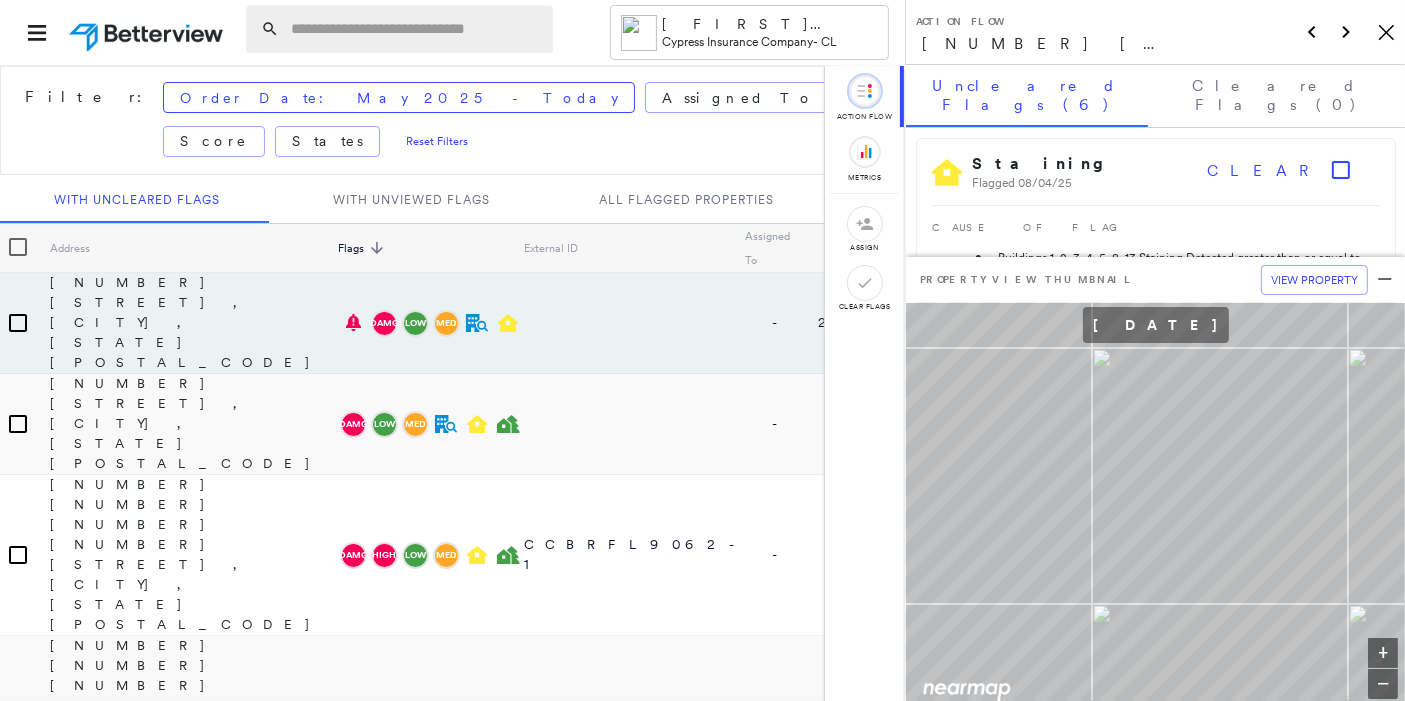 click at bounding box center [416, 29] 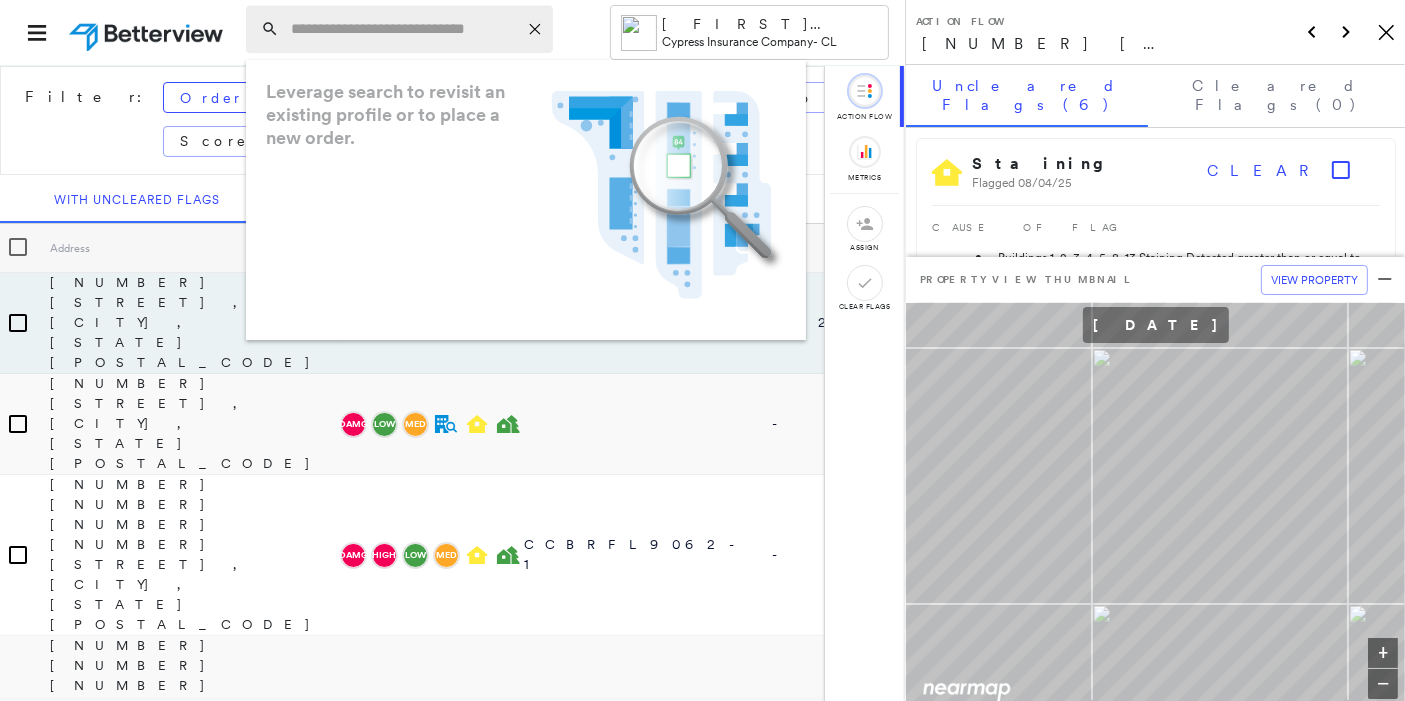 paste on "**********" 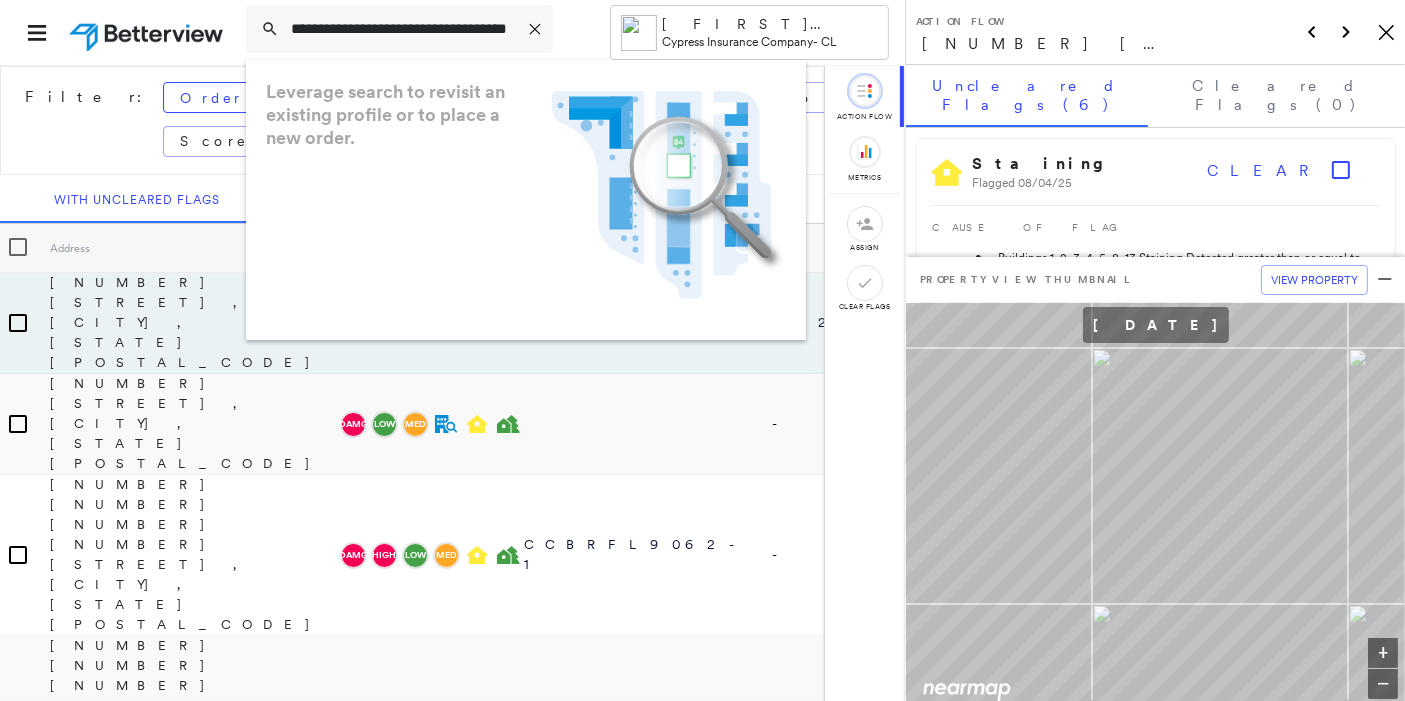 scroll, scrollTop: 0, scrollLeft: 65, axis: horizontal 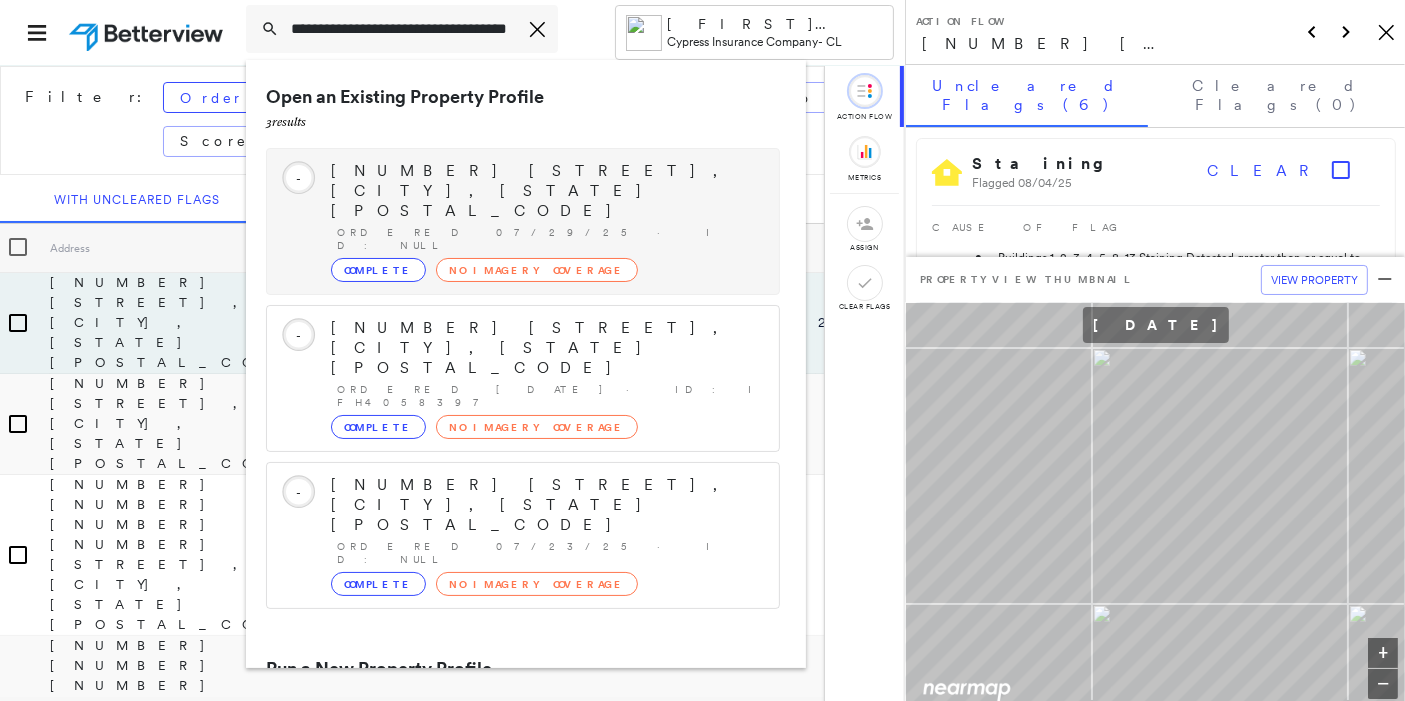 type on "**********" 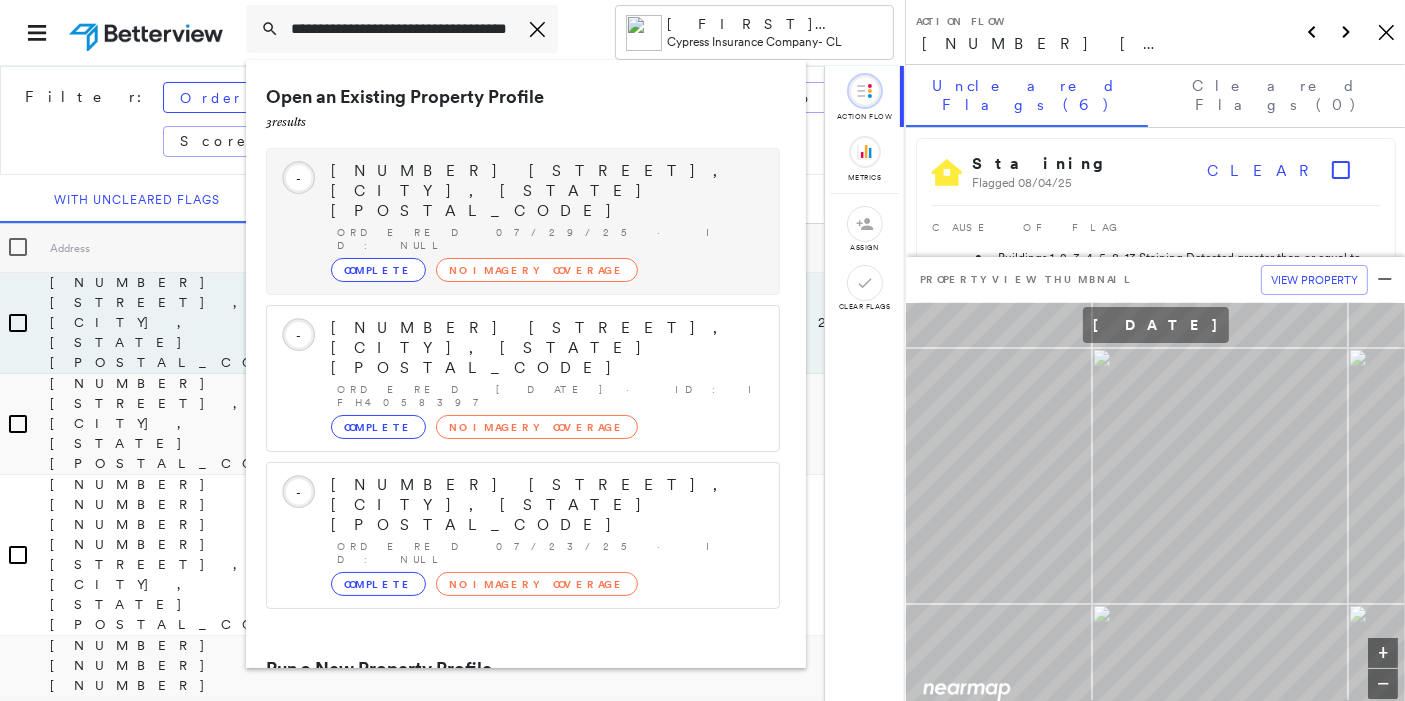 scroll, scrollTop: 0, scrollLeft: 0, axis: both 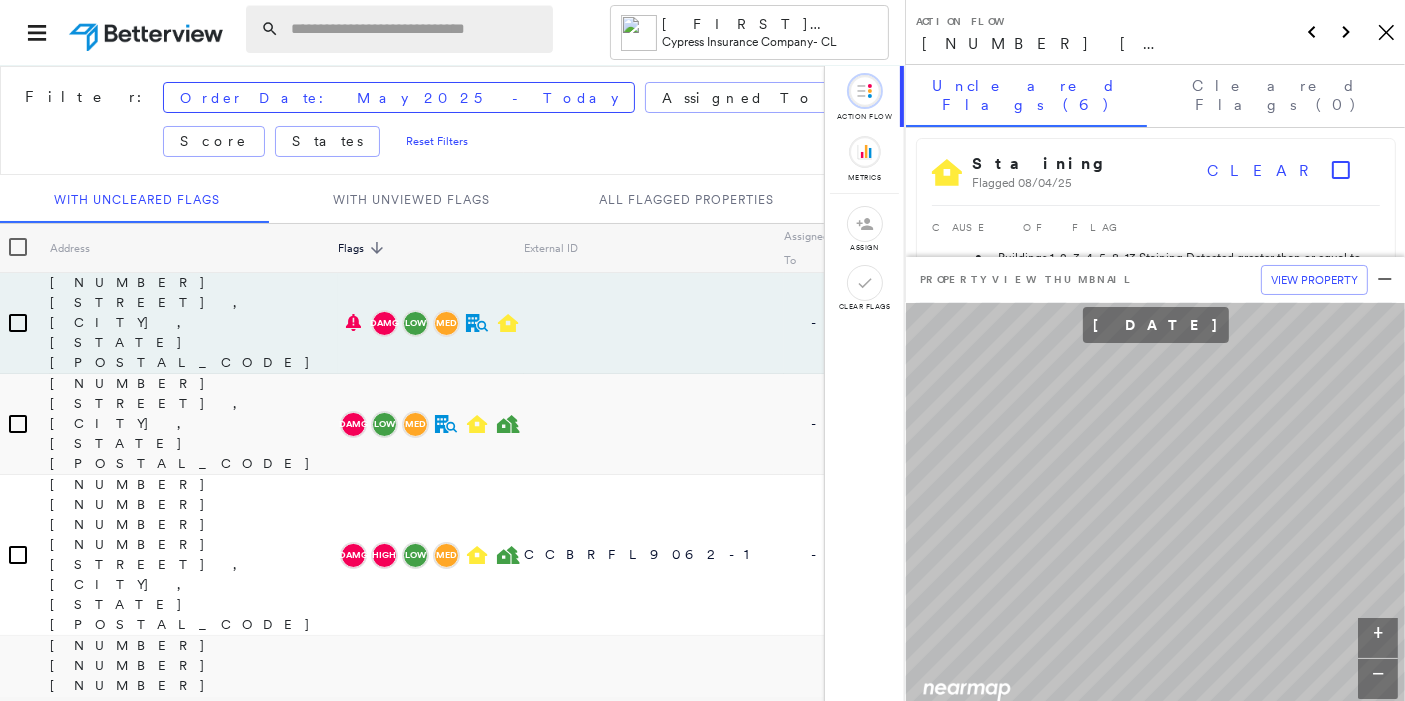 click at bounding box center (416, 29) 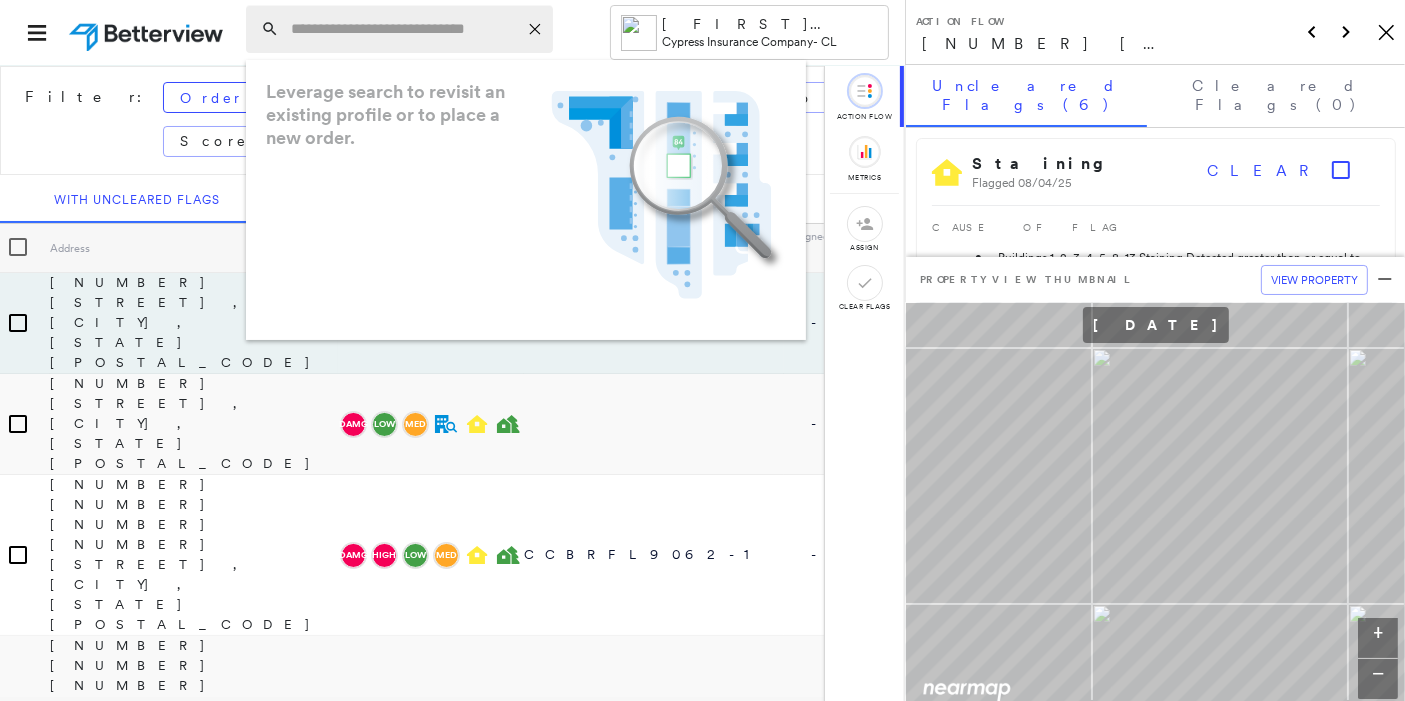 paste on "**********" 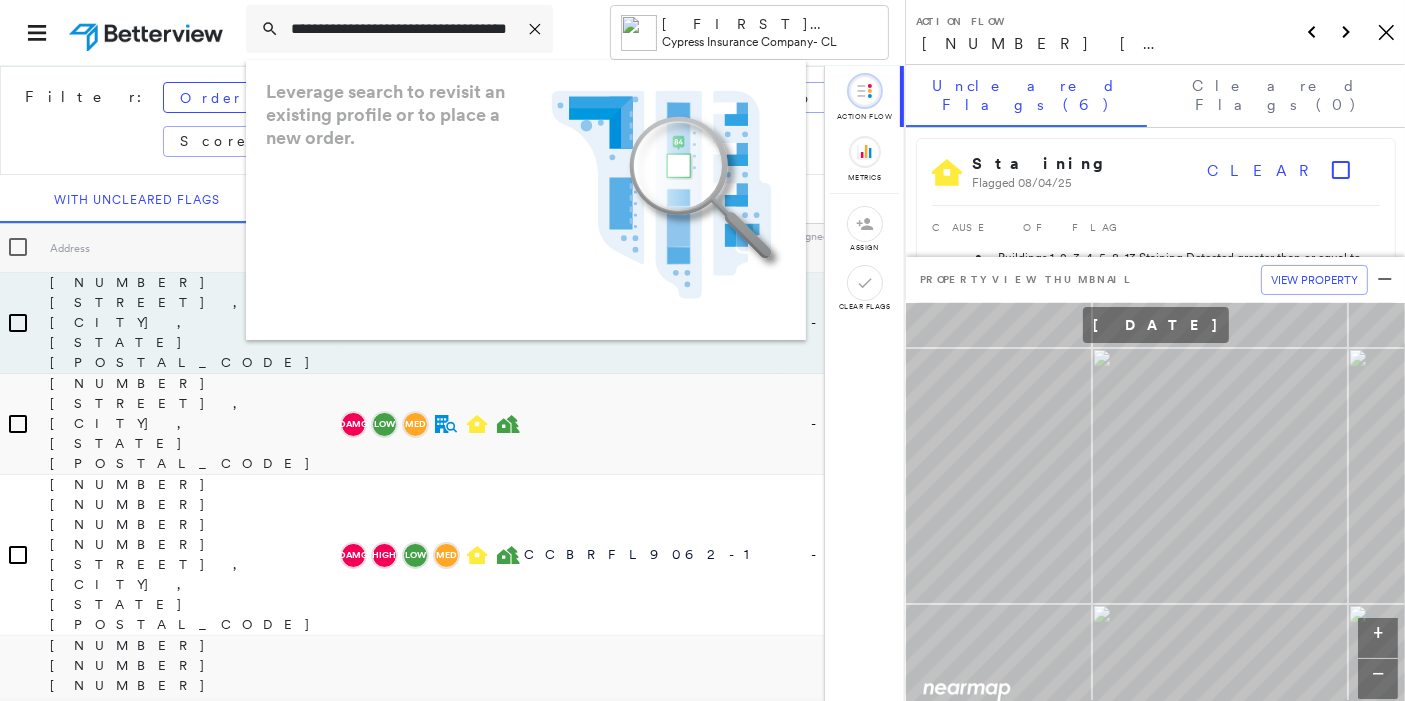 scroll, scrollTop: 0, scrollLeft: 65, axis: horizontal 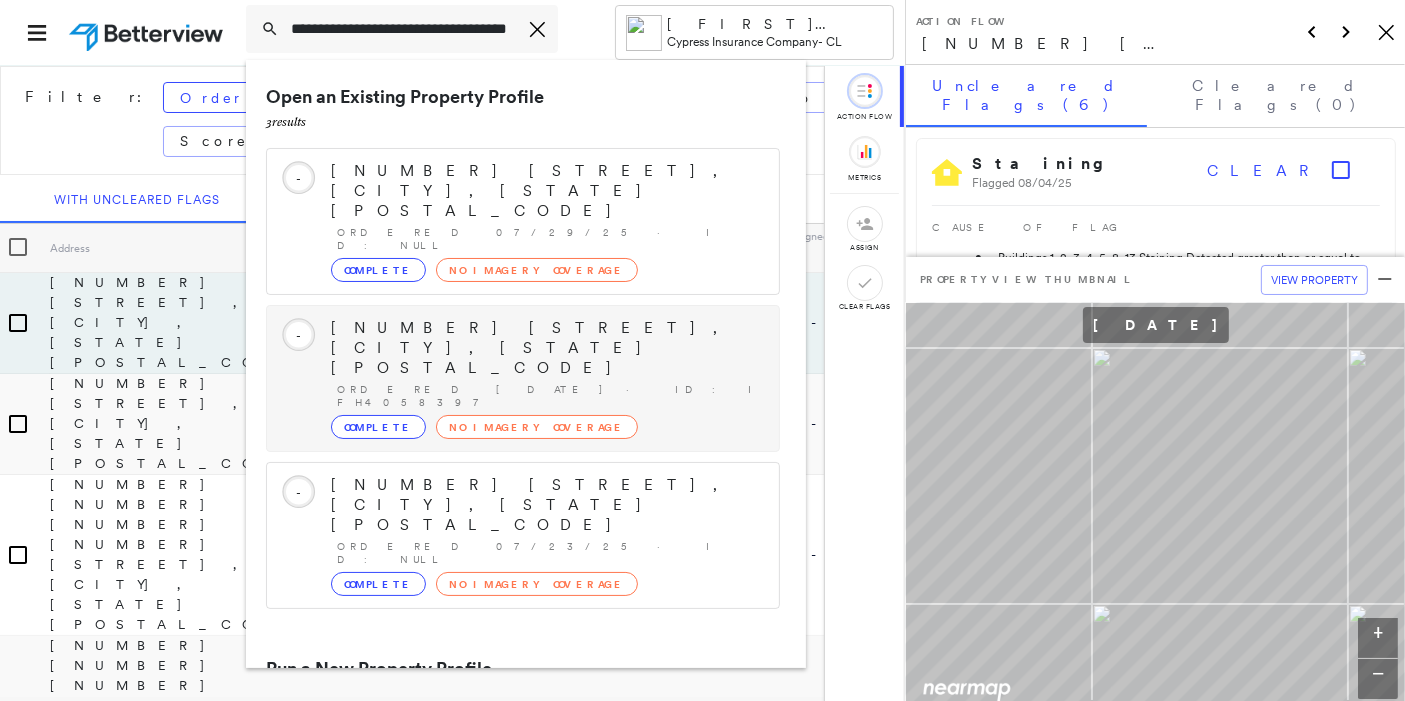 type on "**********" 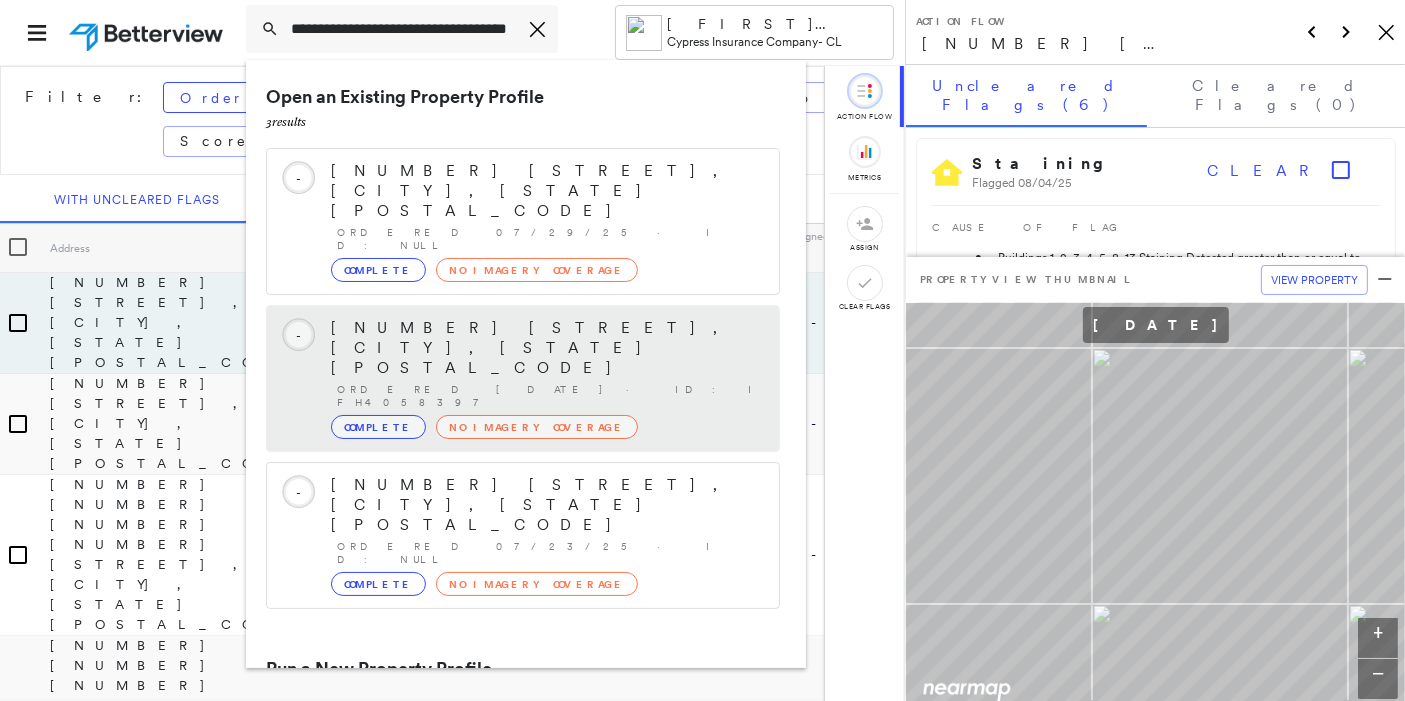 scroll, scrollTop: 0, scrollLeft: 0, axis: both 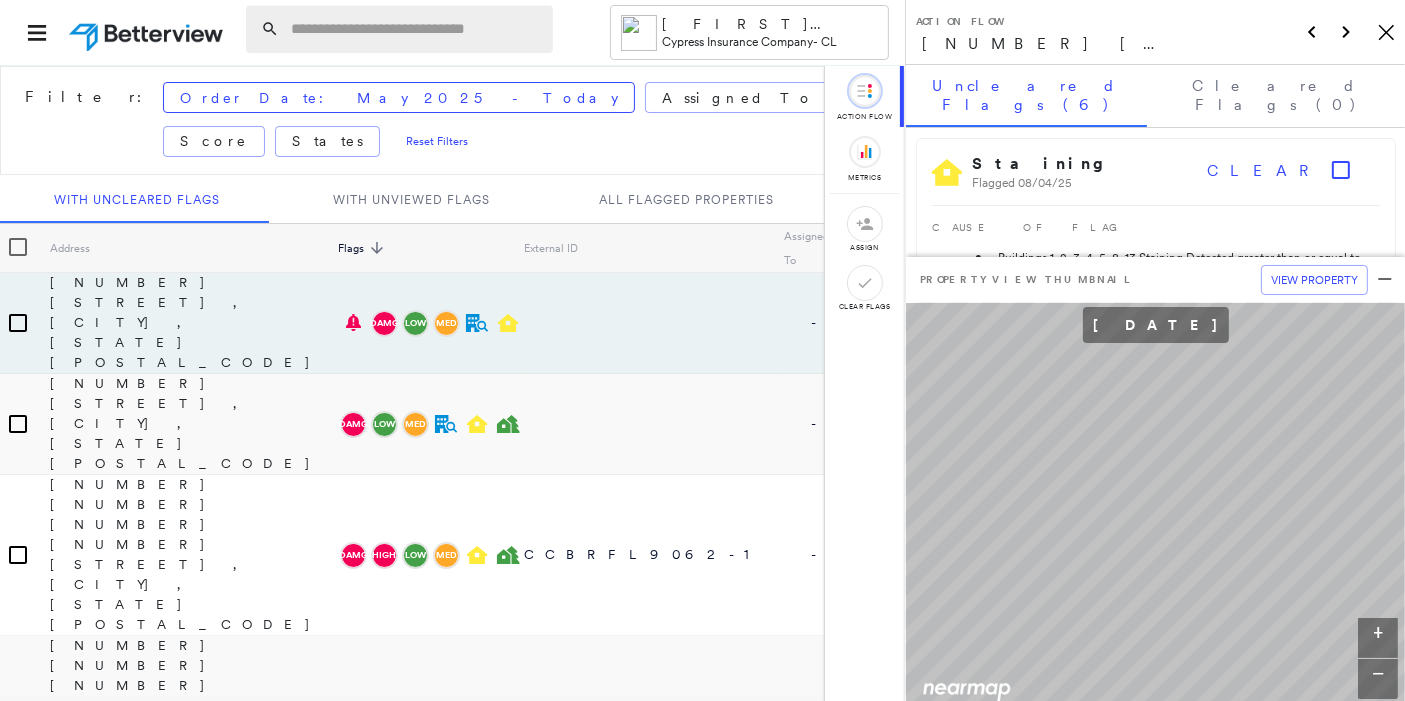 click at bounding box center (399, 29) 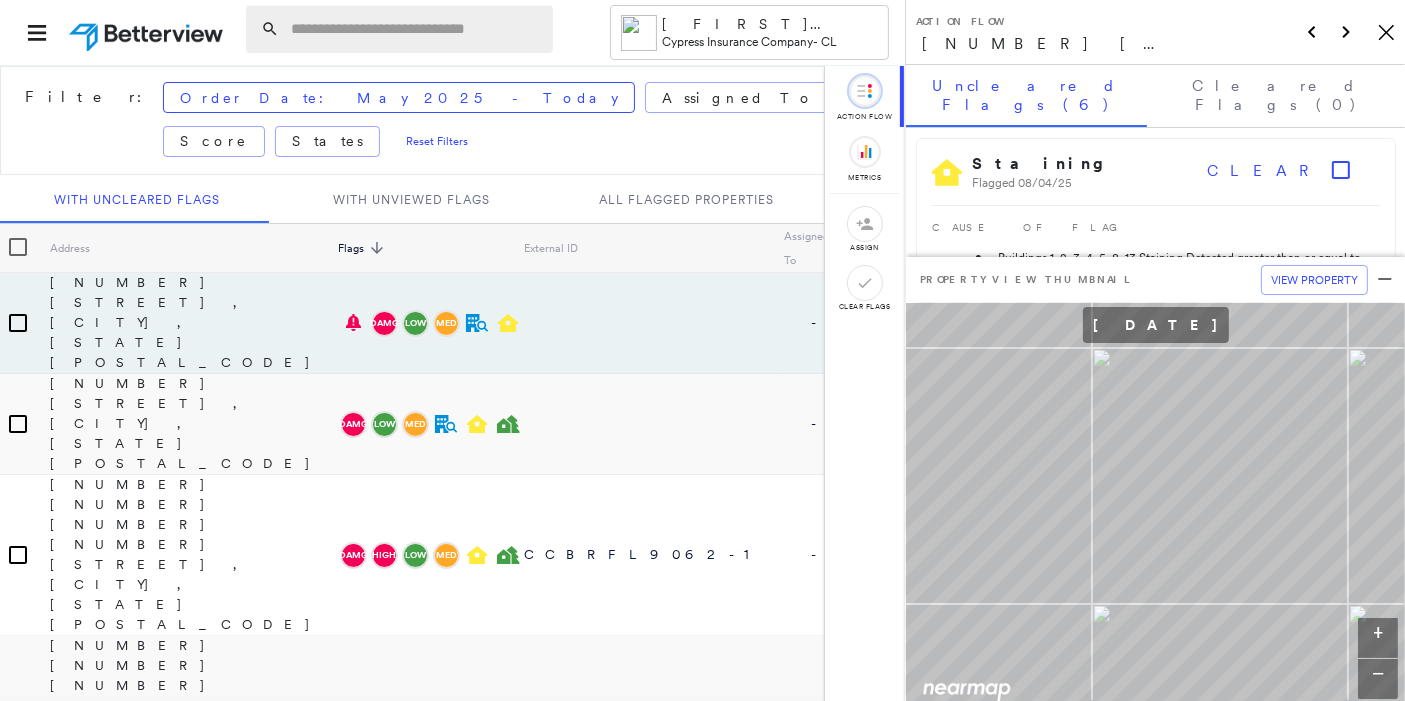 click at bounding box center (416, 29) 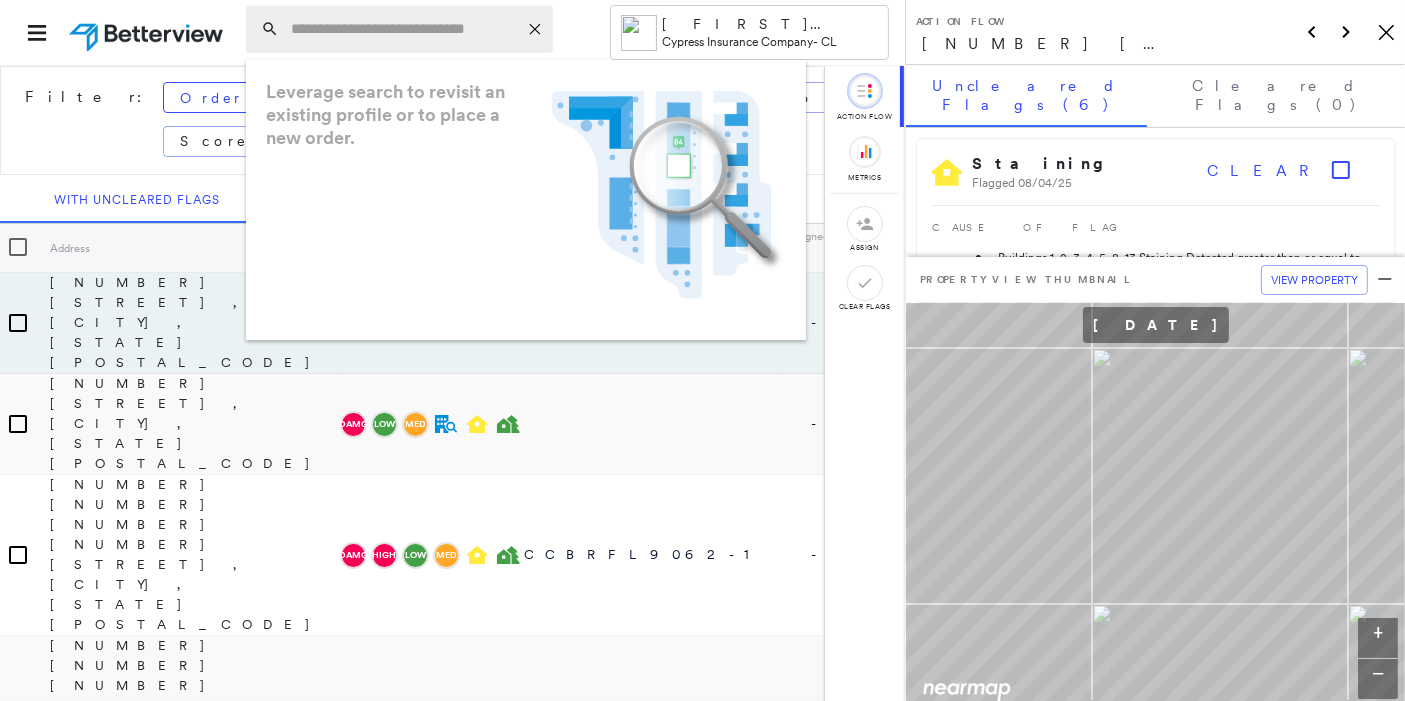 paste on "**********" 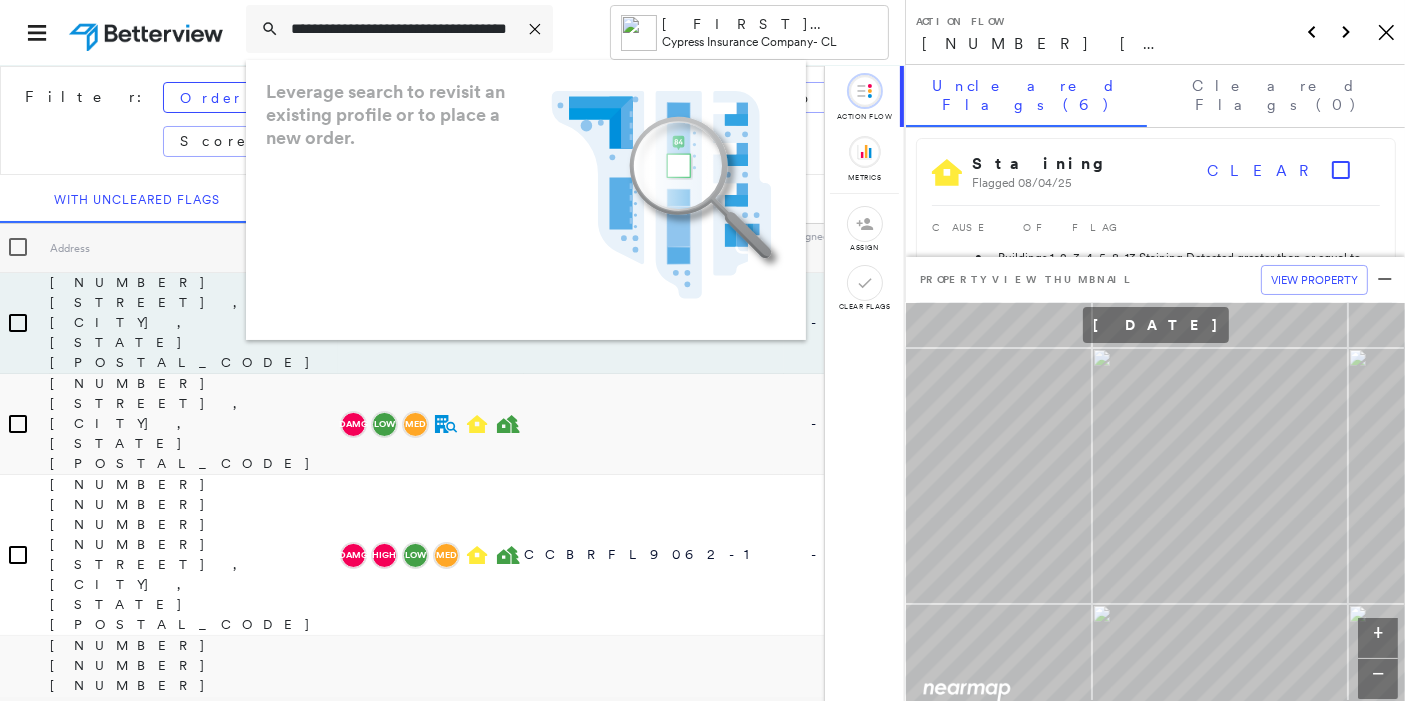 scroll, scrollTop: 0, scrollLeft: 65, axis: horizontal 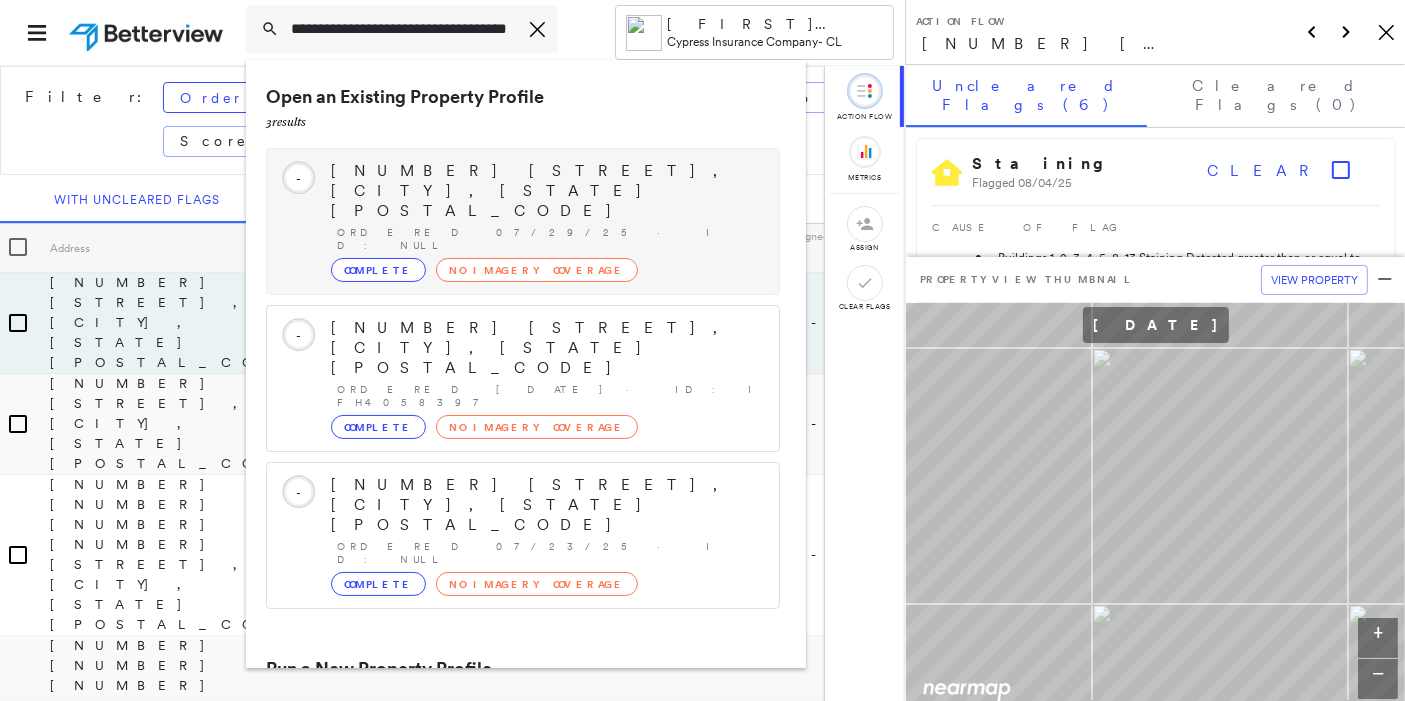 type on "**********" 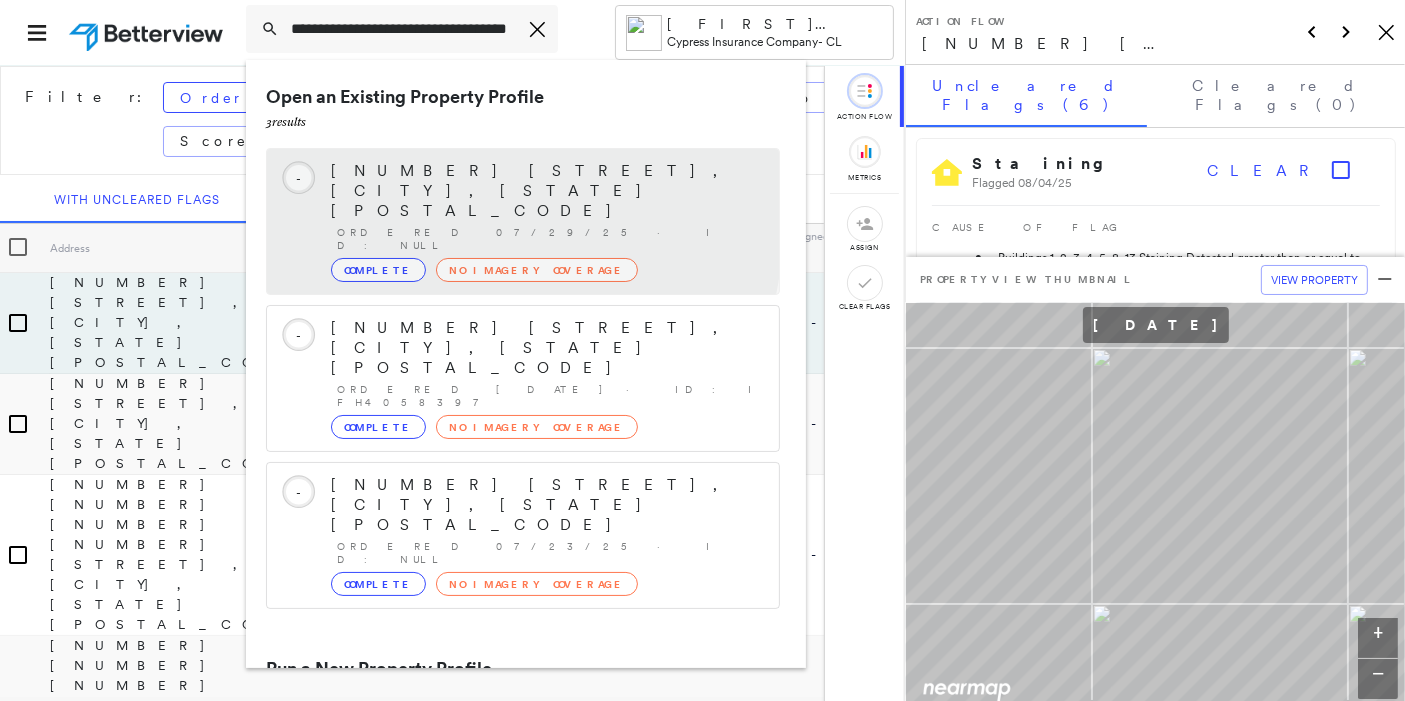 click on "Complete" at bounding box center (378, 270) 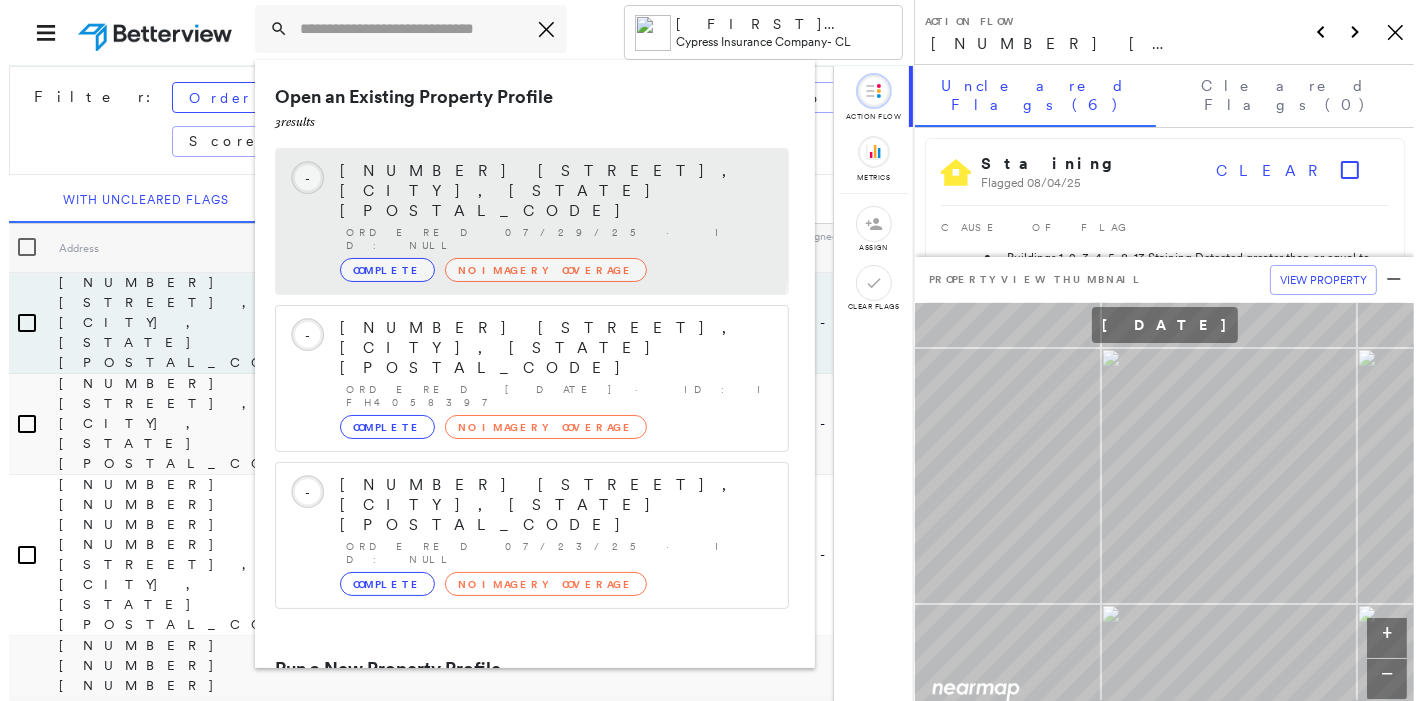 scroll, scrollTop: 0, scrollLeft: 0, axis: both 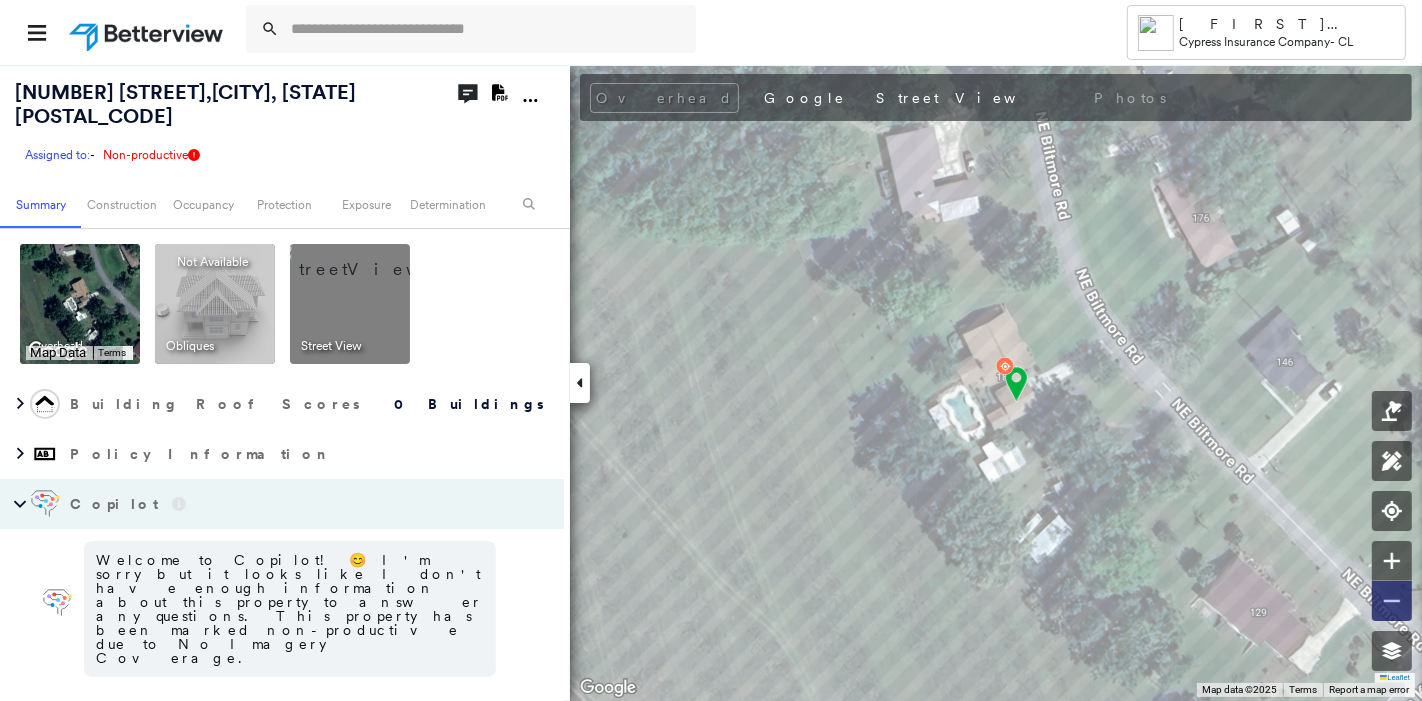 click 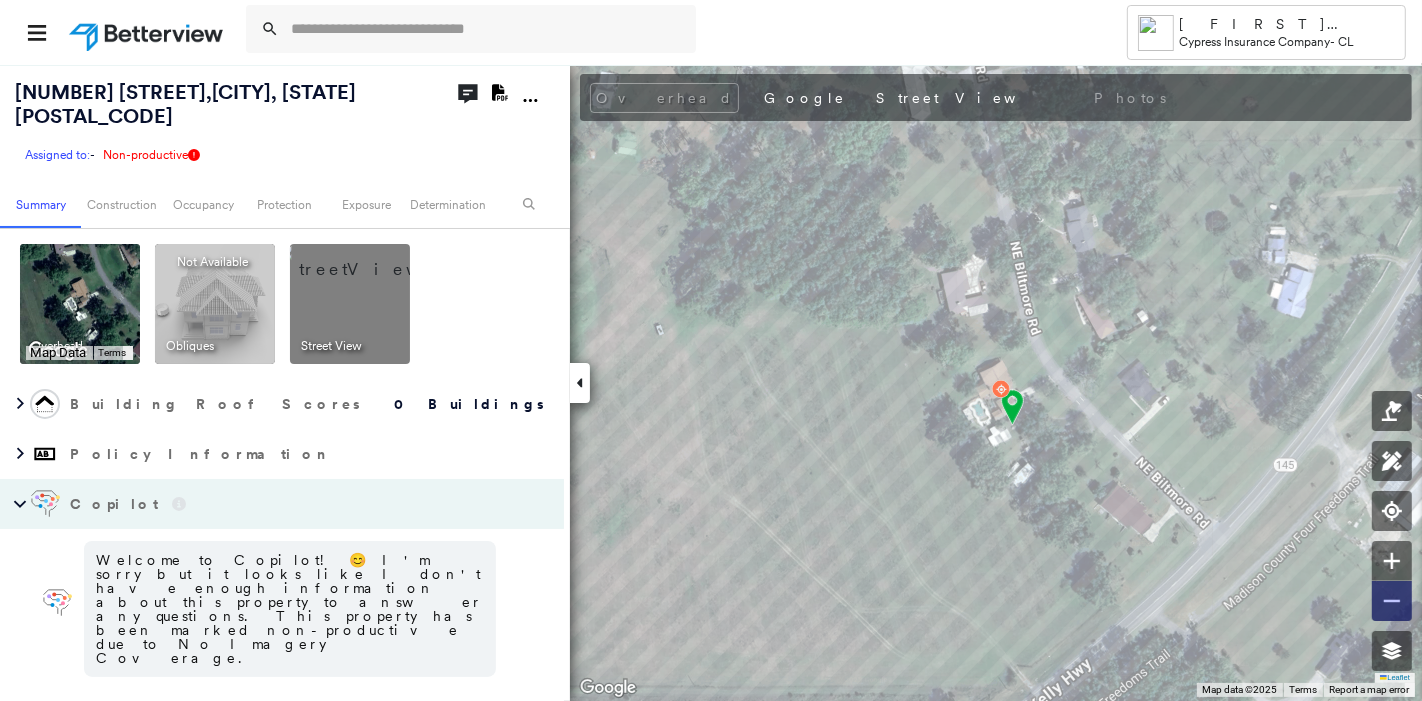 click 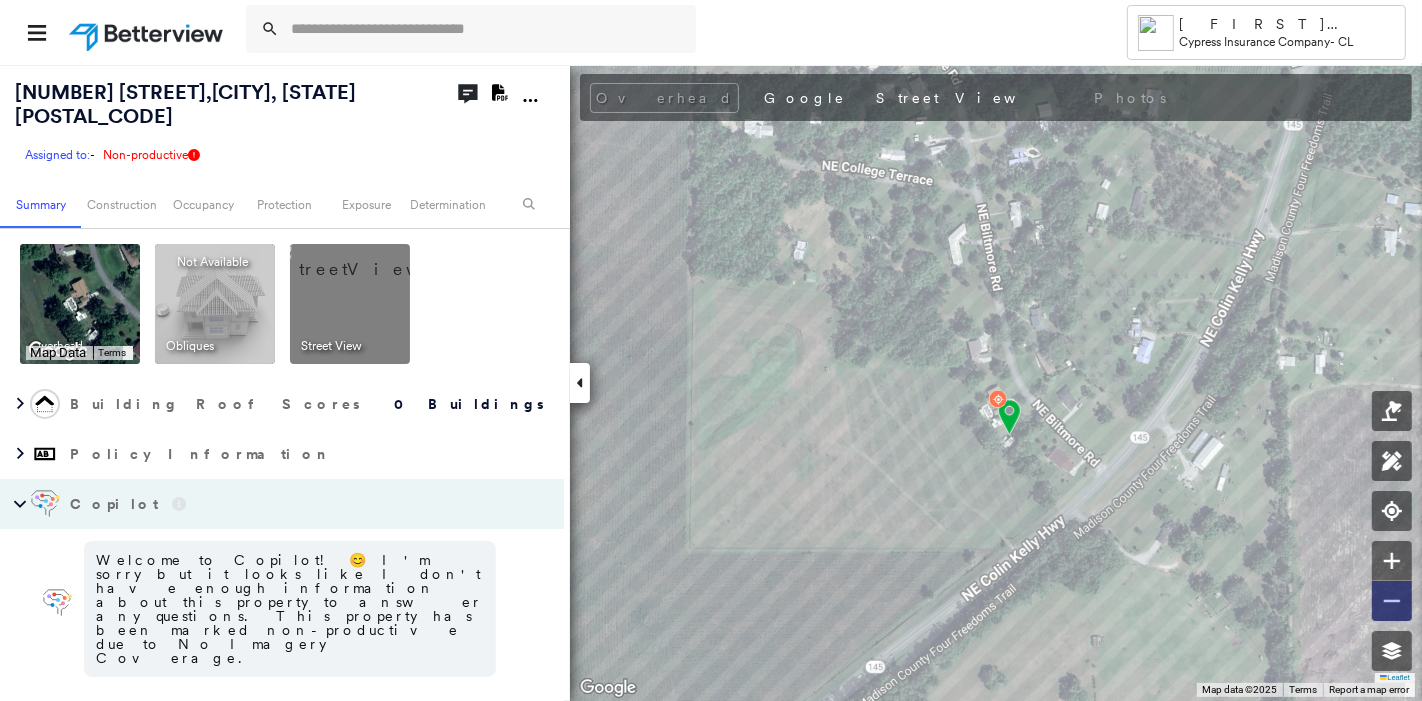 click 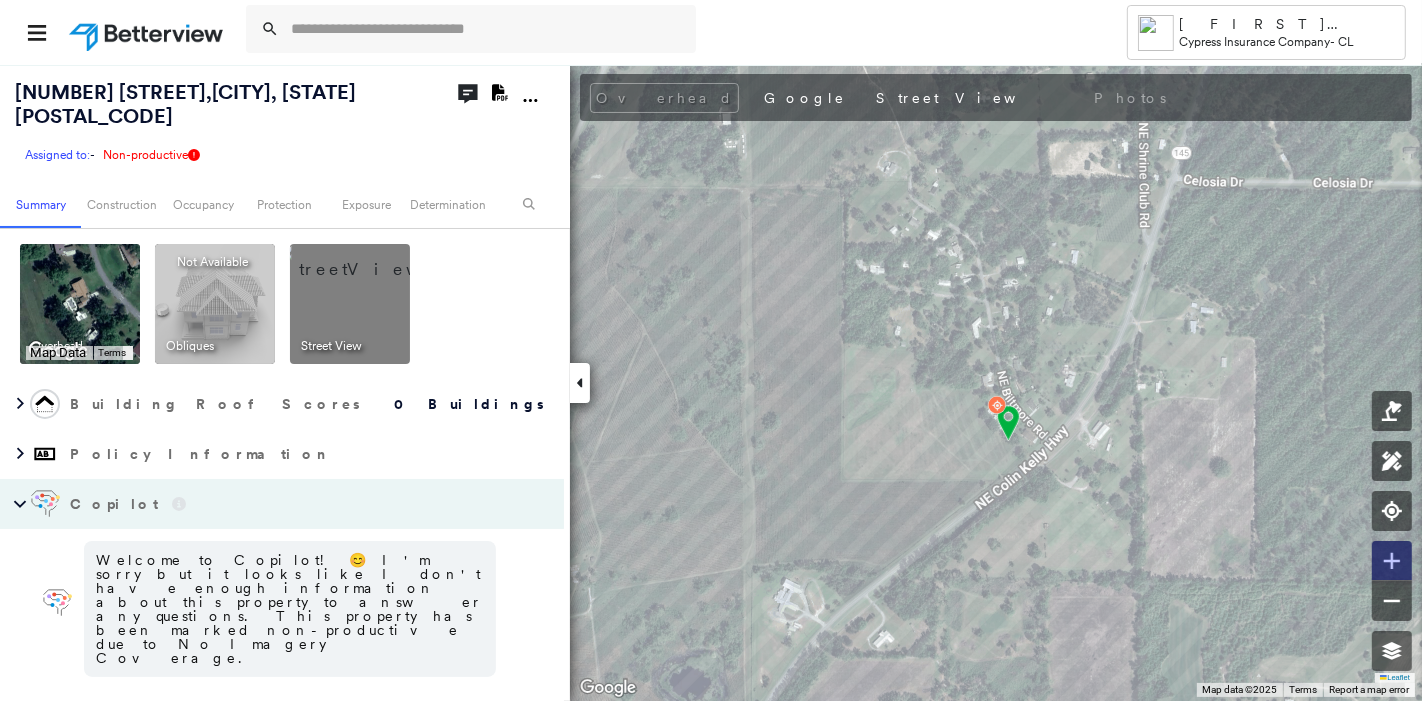 click 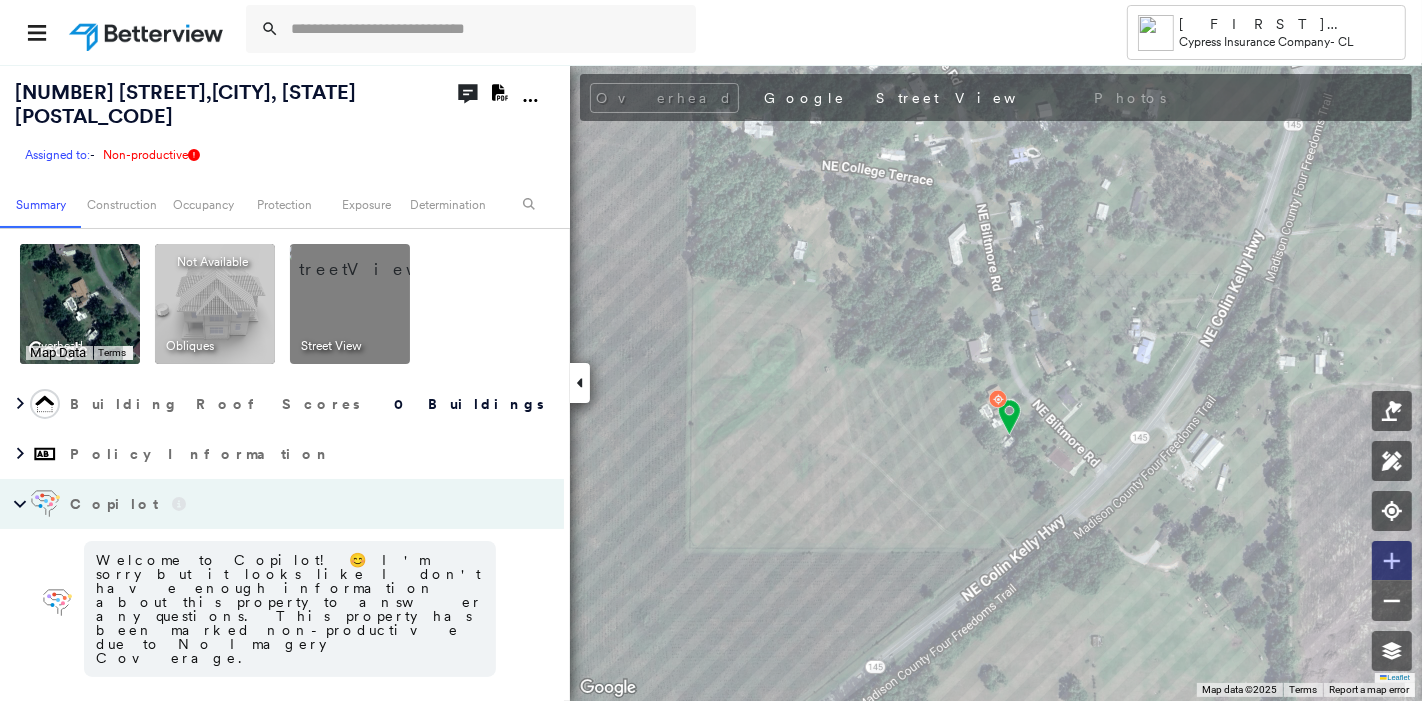 click 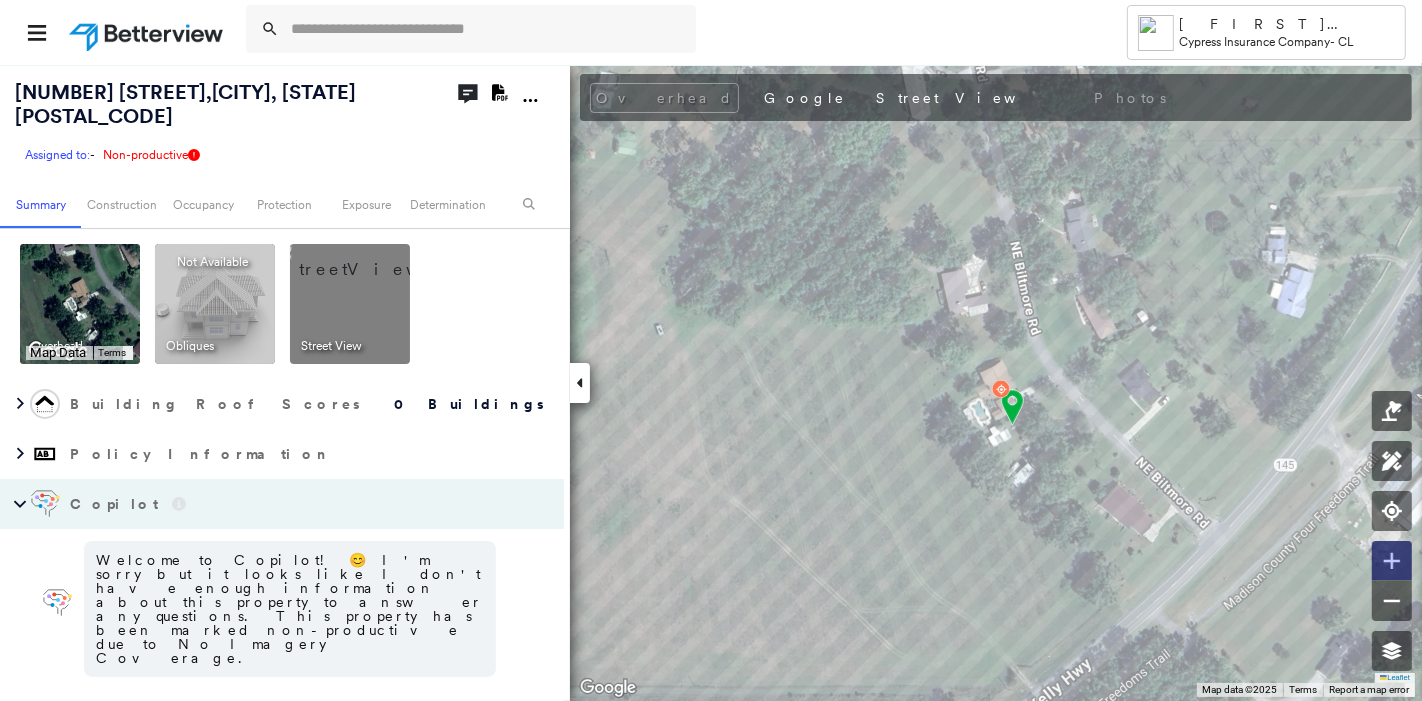 click 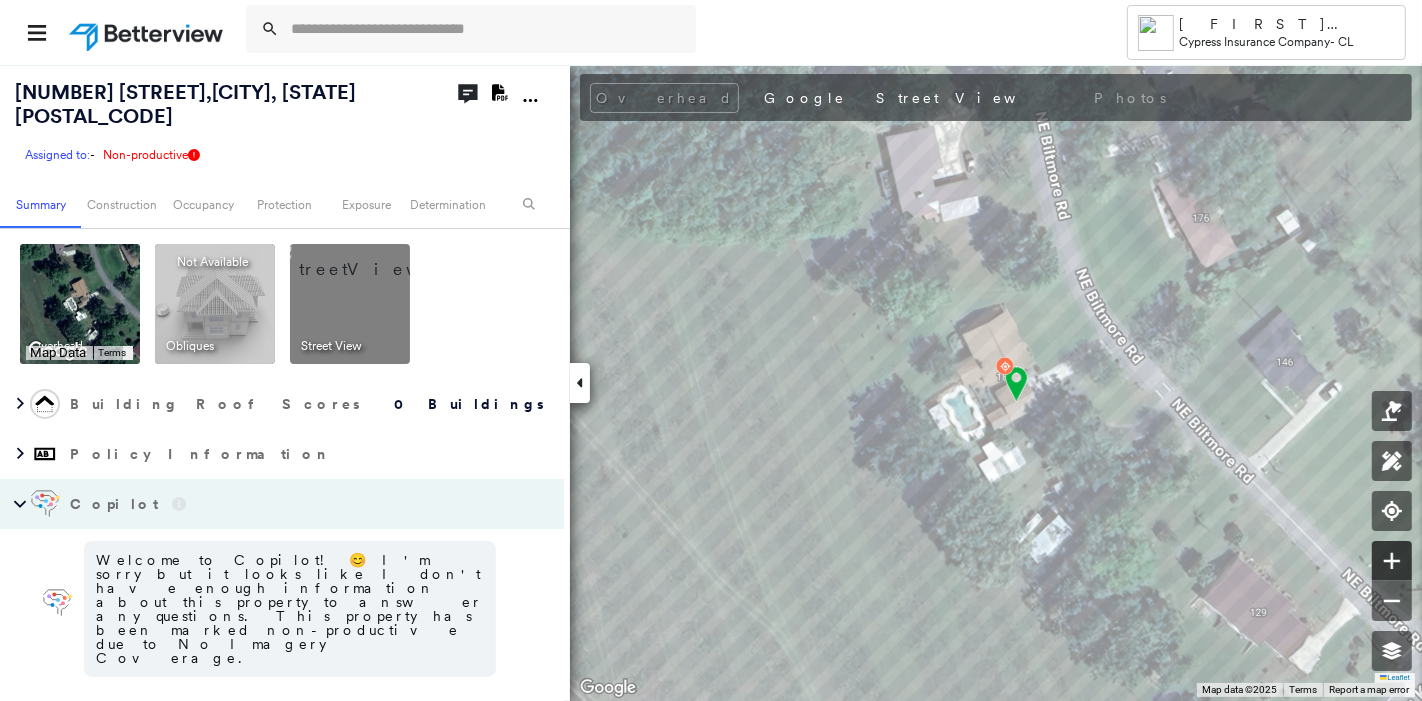 click 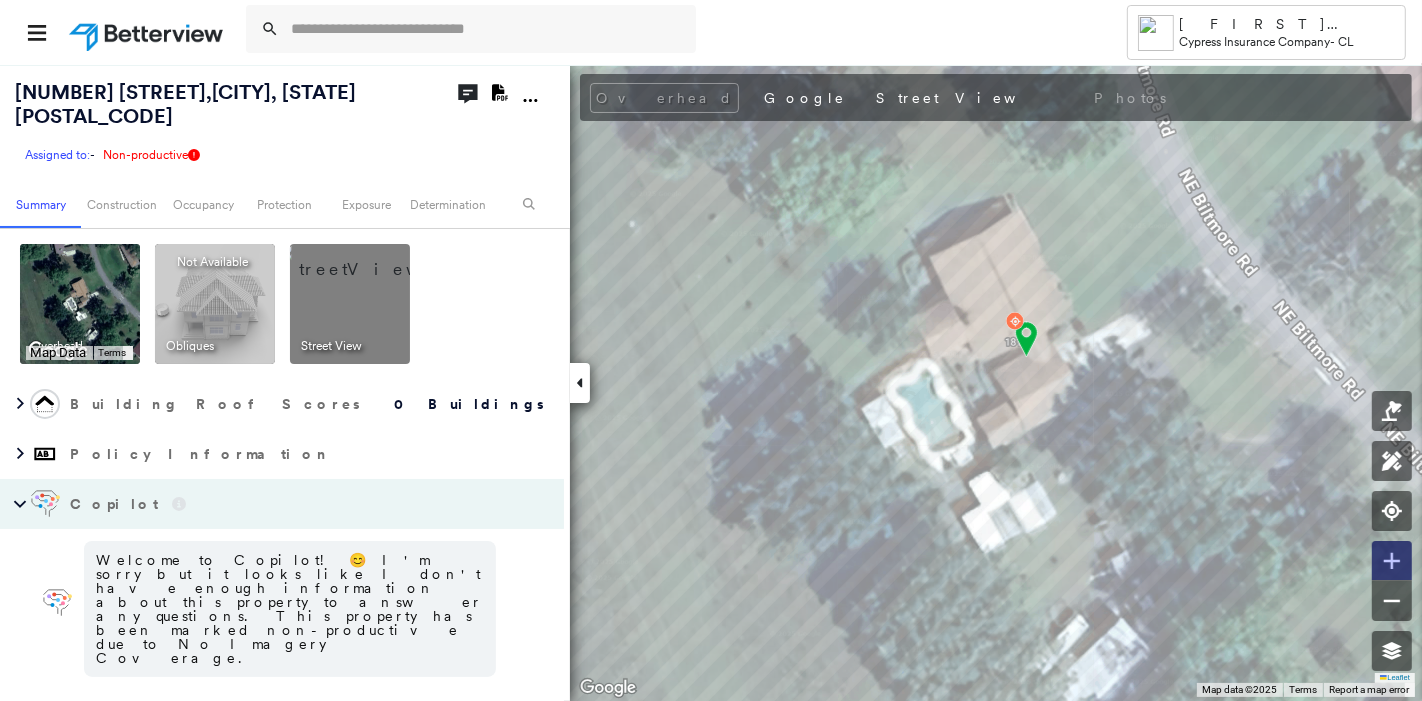 click 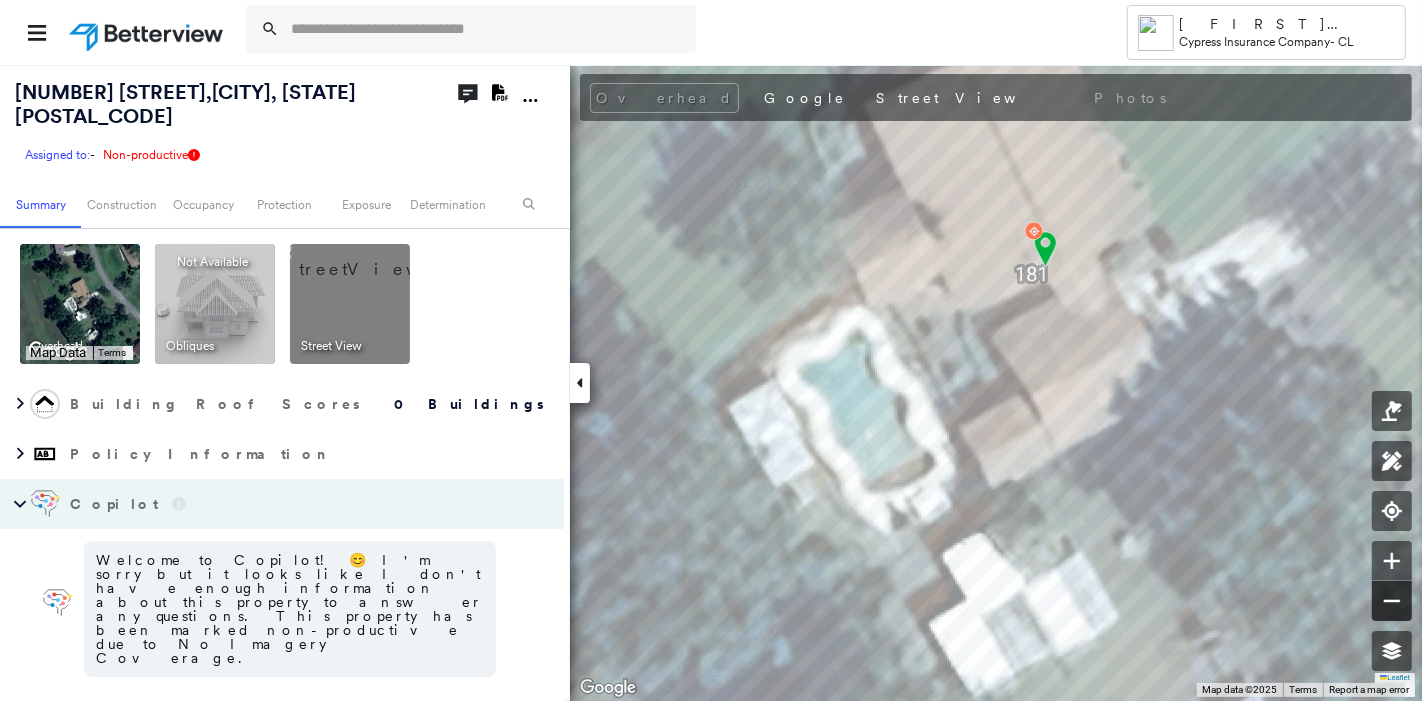 click 